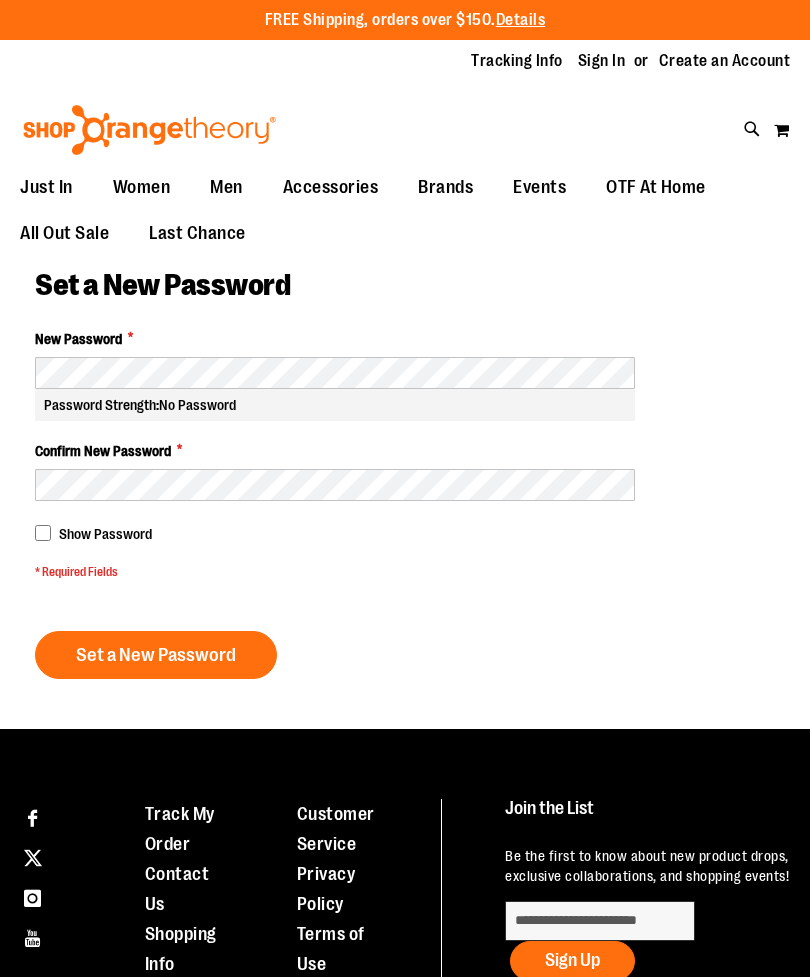 scroll, scrollTop: 0, scrollLeft: 0, axis: both 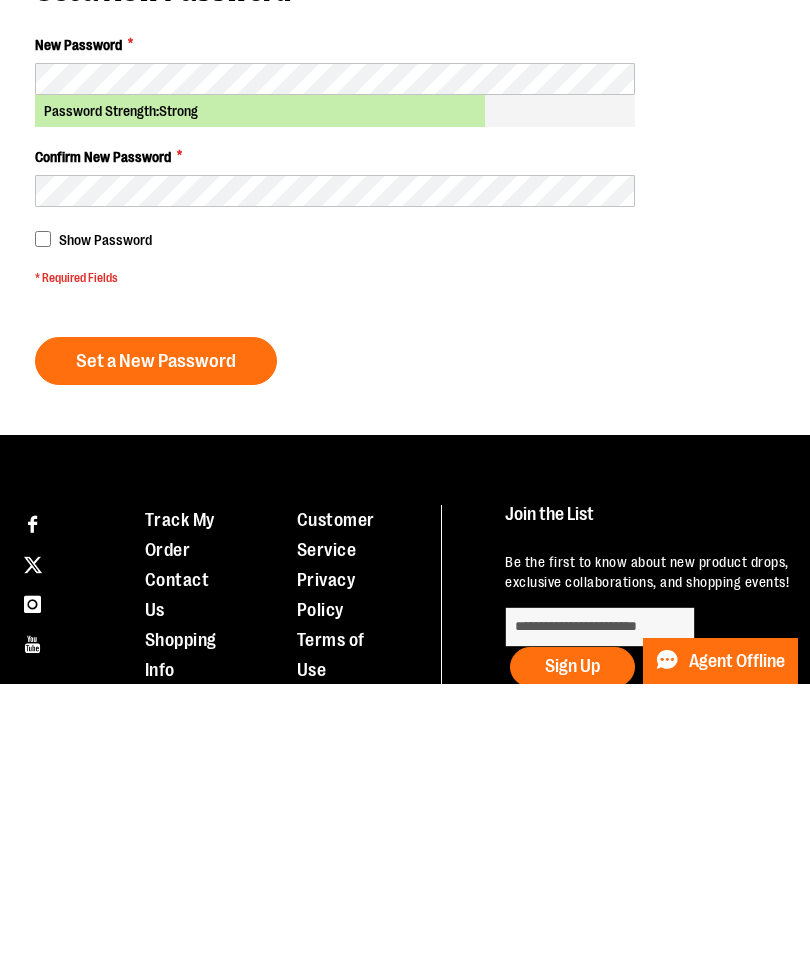 click on "Set a New Password" at bounding box center [156, 654] 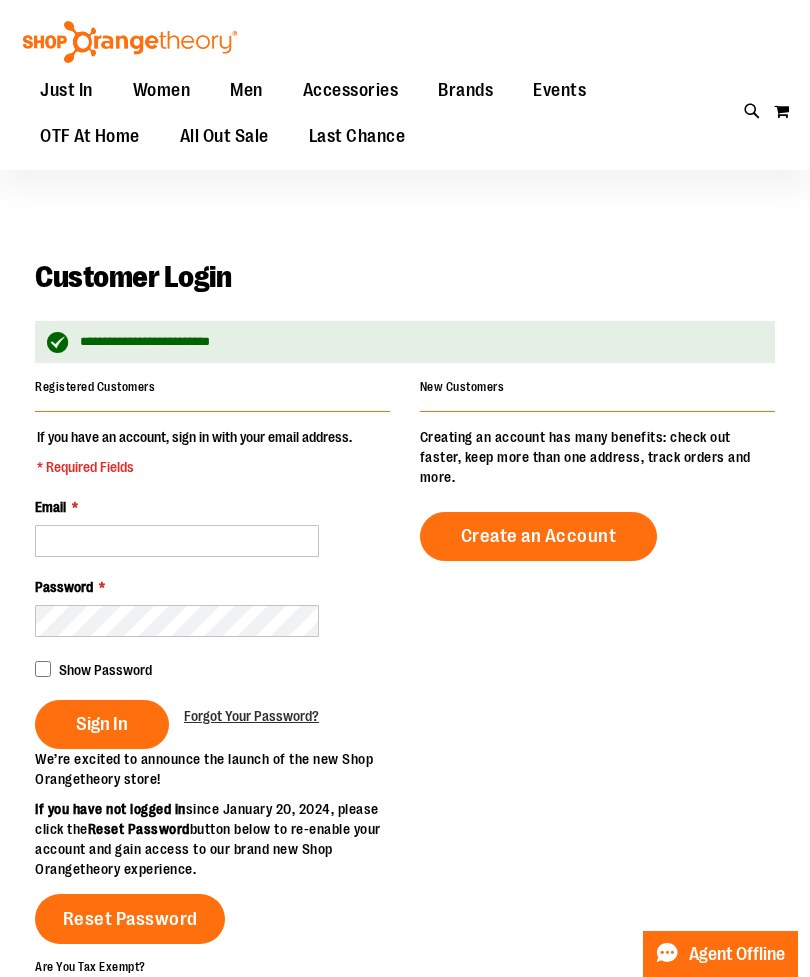 scroll, scrollTop: 0, scrollLeft: 0, axis: both 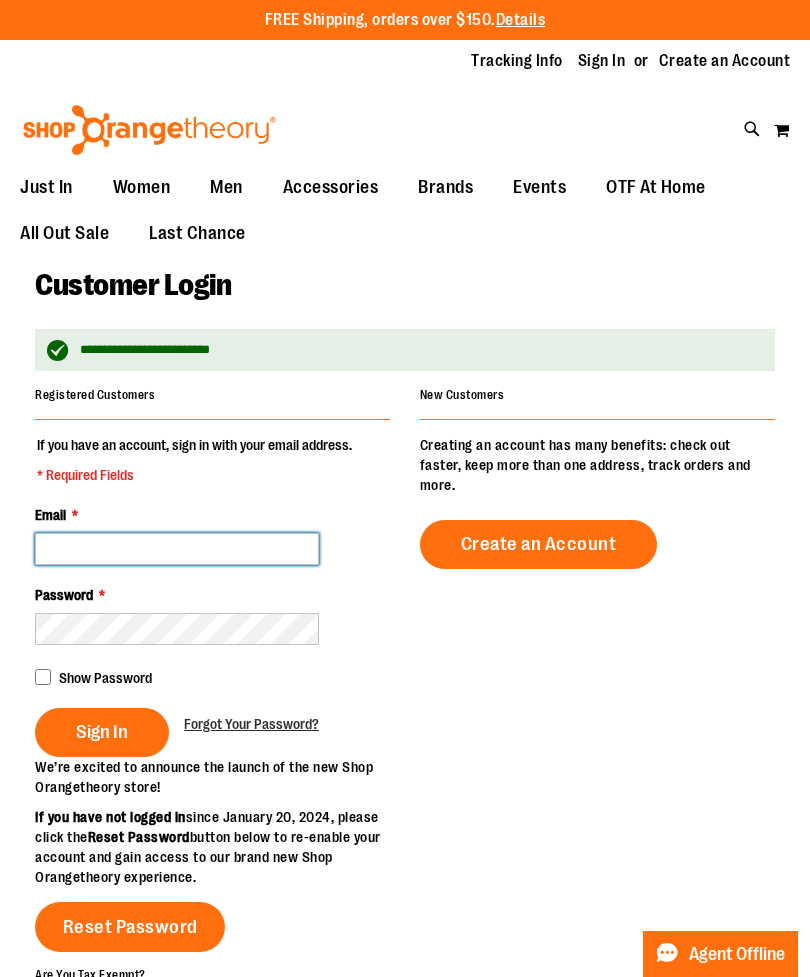 click on "Email *" at bounding box center [177, 549] 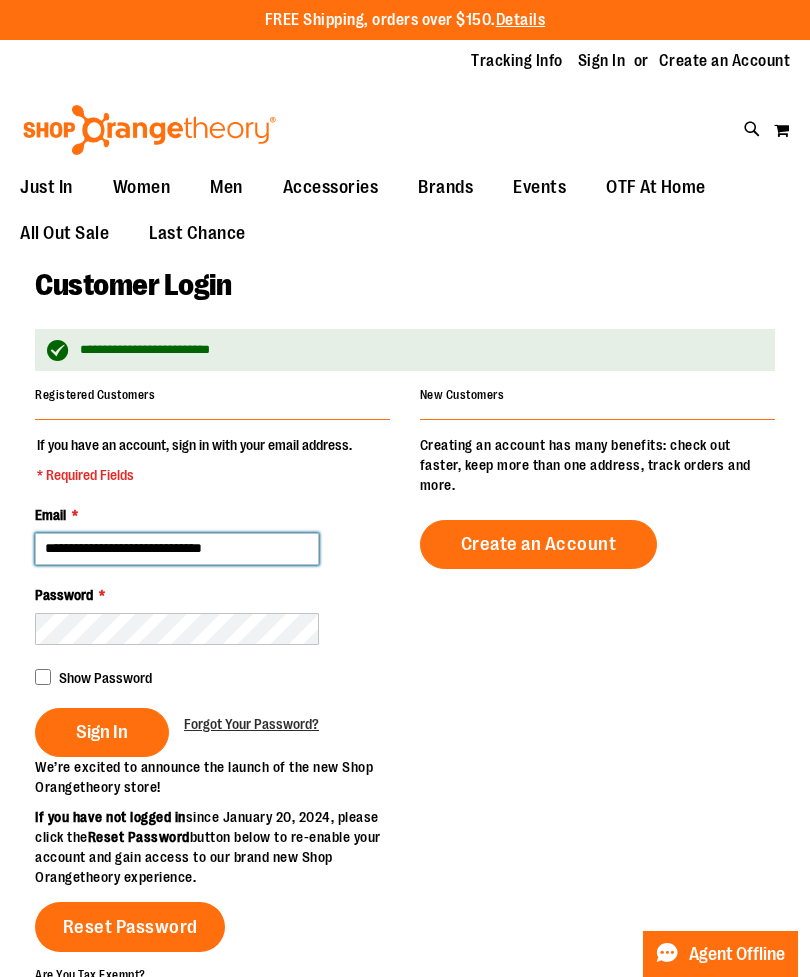 type on "**********" 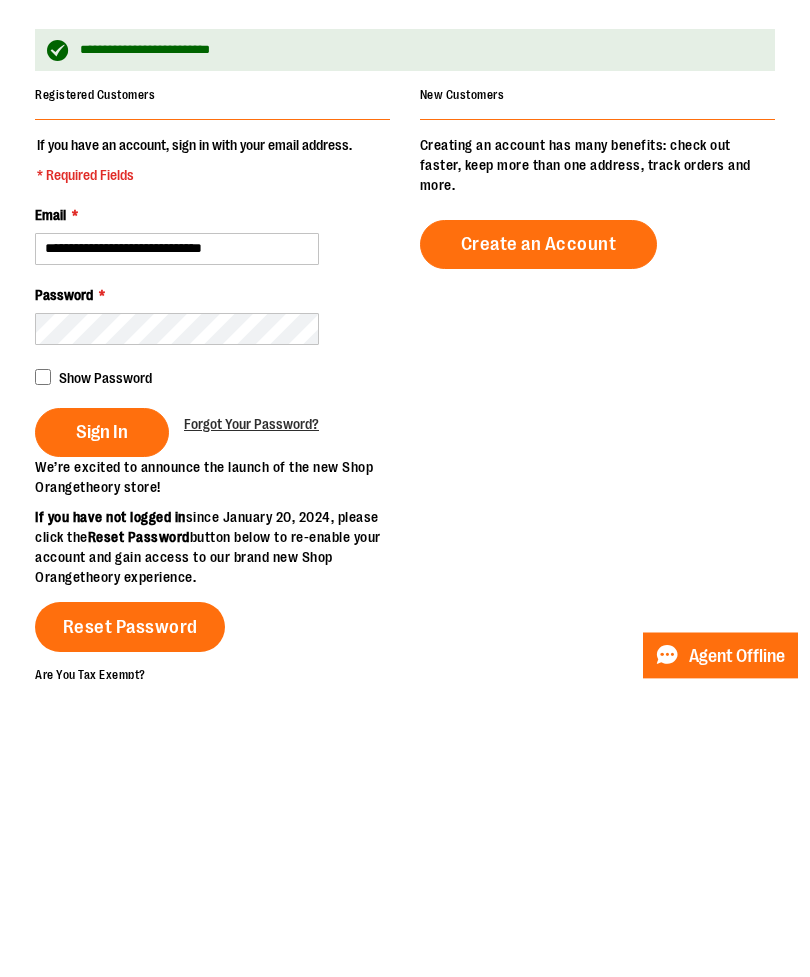 scroll, scrollTop: 299, scrollLeft: 0, axis: vertical 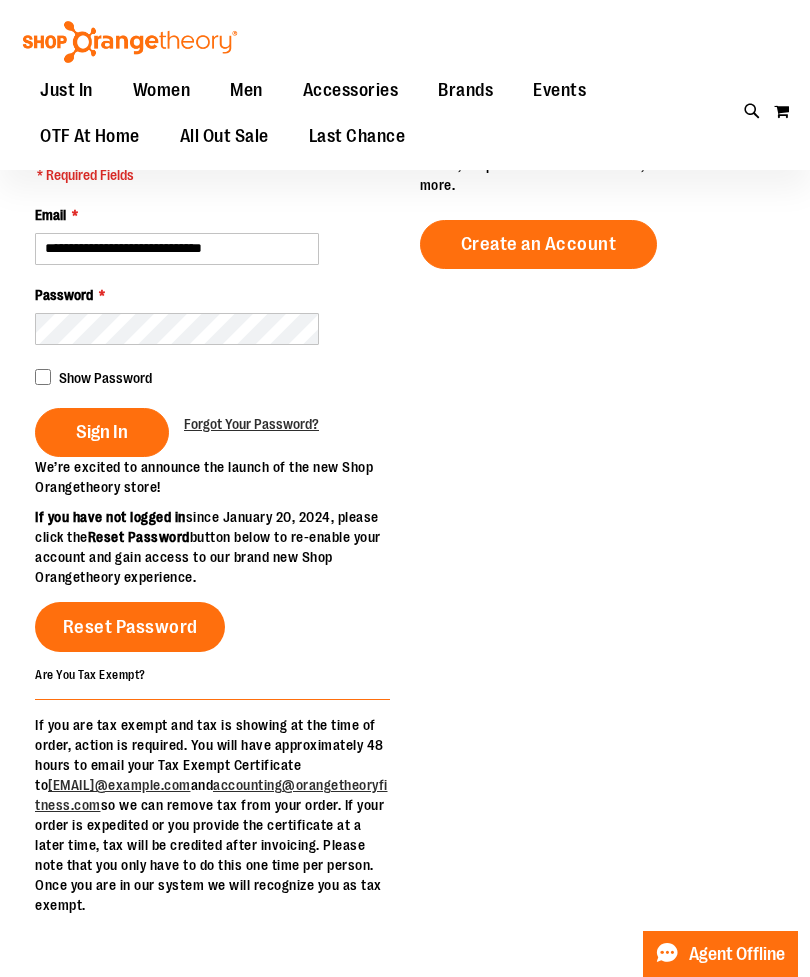 click on "Sign In" at bounding box center (102, 432) 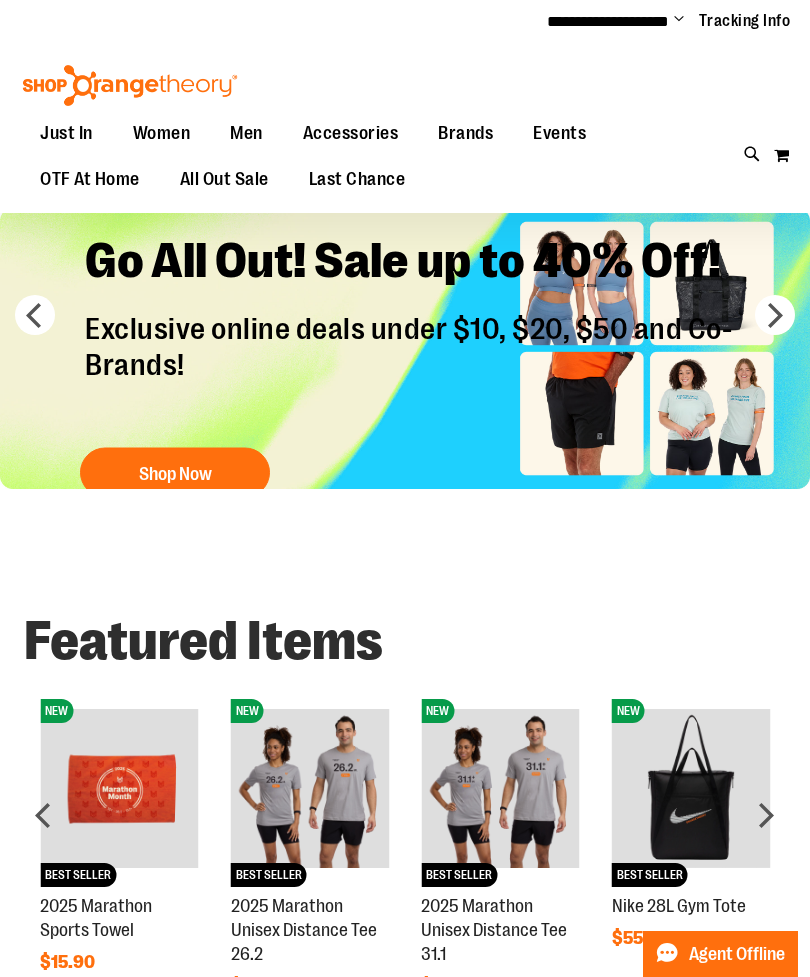 scroll, scrollTop: 0, scrollLeft: 0, axis: both 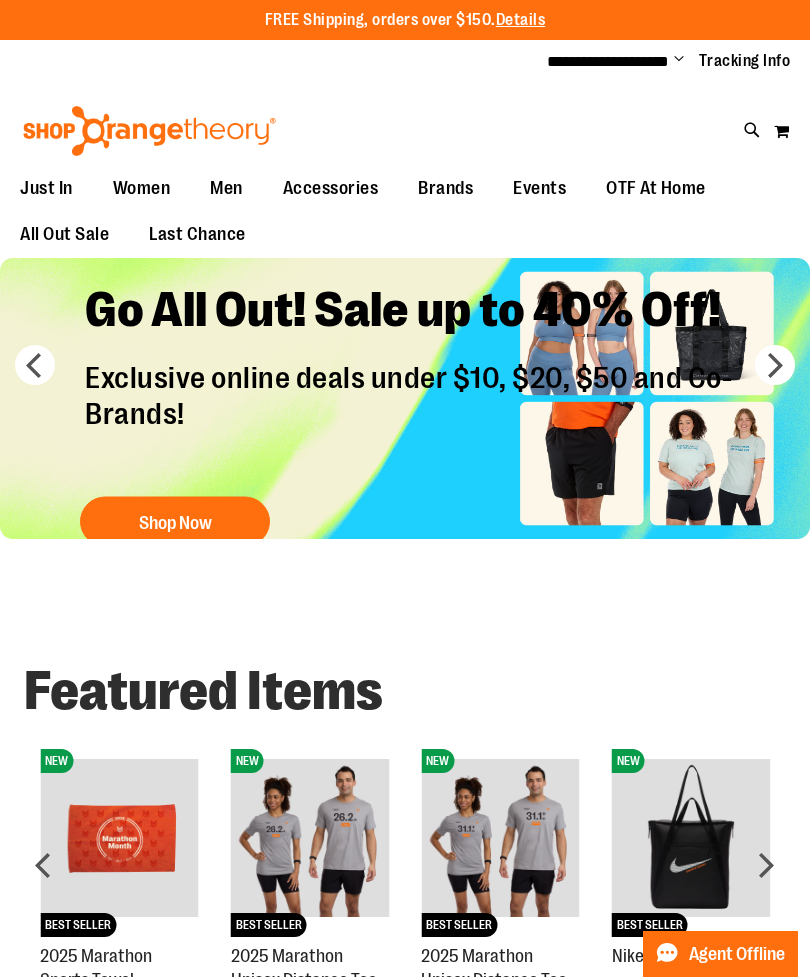 click on "My Cart
0" at bounding box center (781, 131) 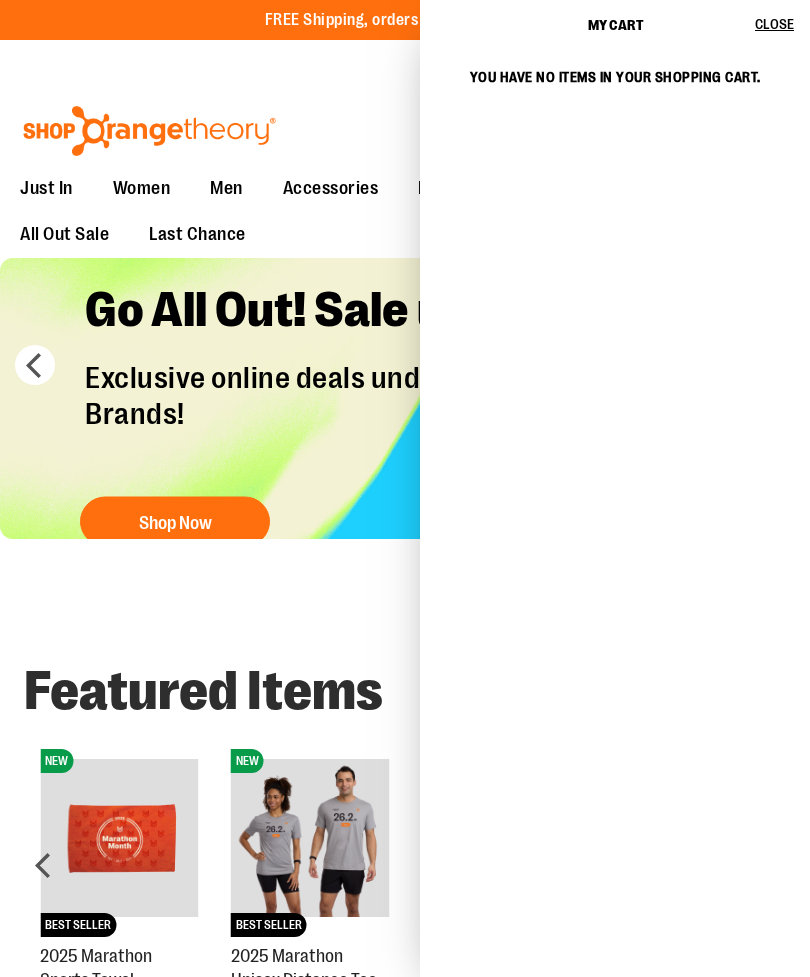 click on "Close" at bounding box center [774, 24] 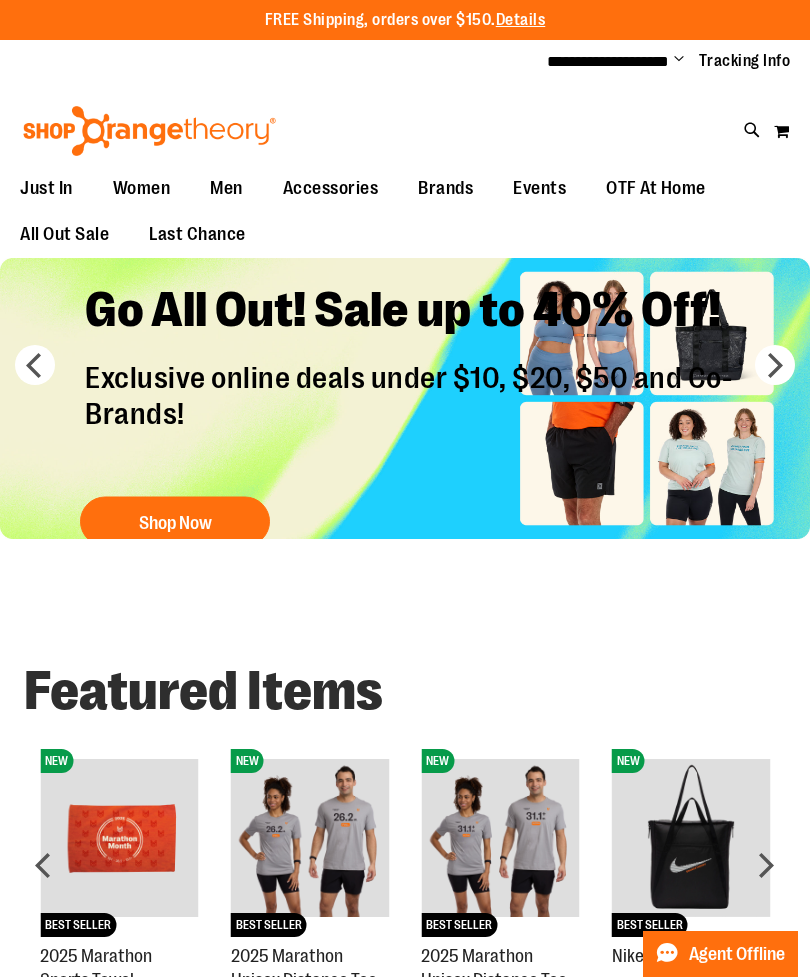 click on "Shop Shop Orangetheory
Shop Now" at bounding box center (405, 734) 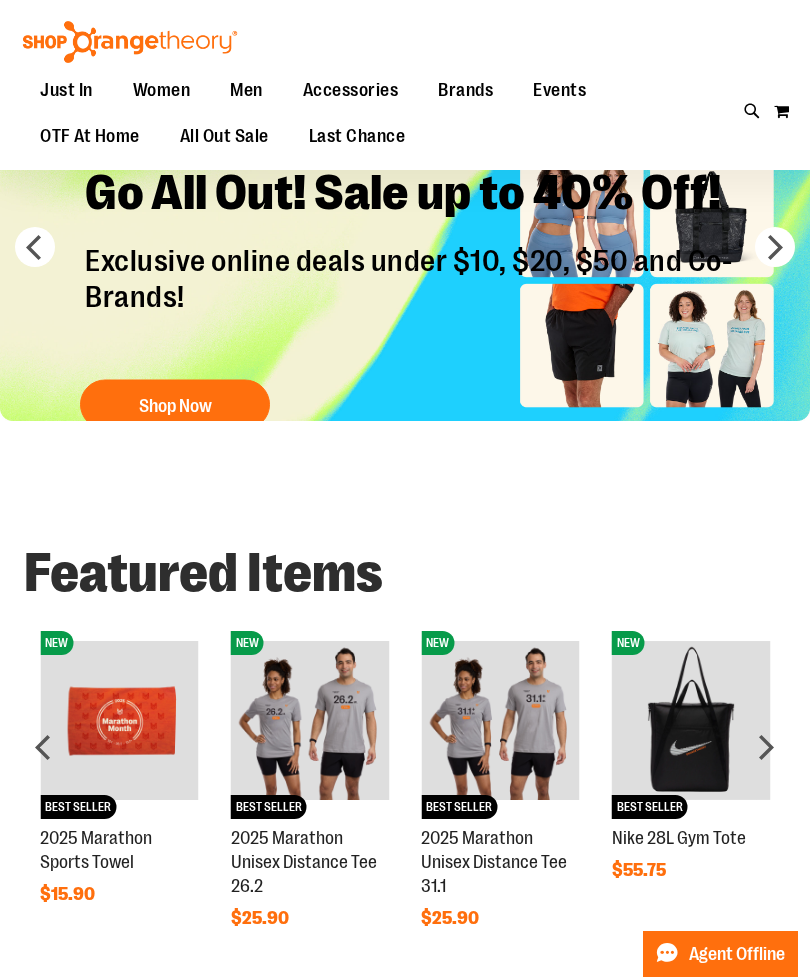 scroll, scrollTop: 0, scrollLeft: 0, axis: both 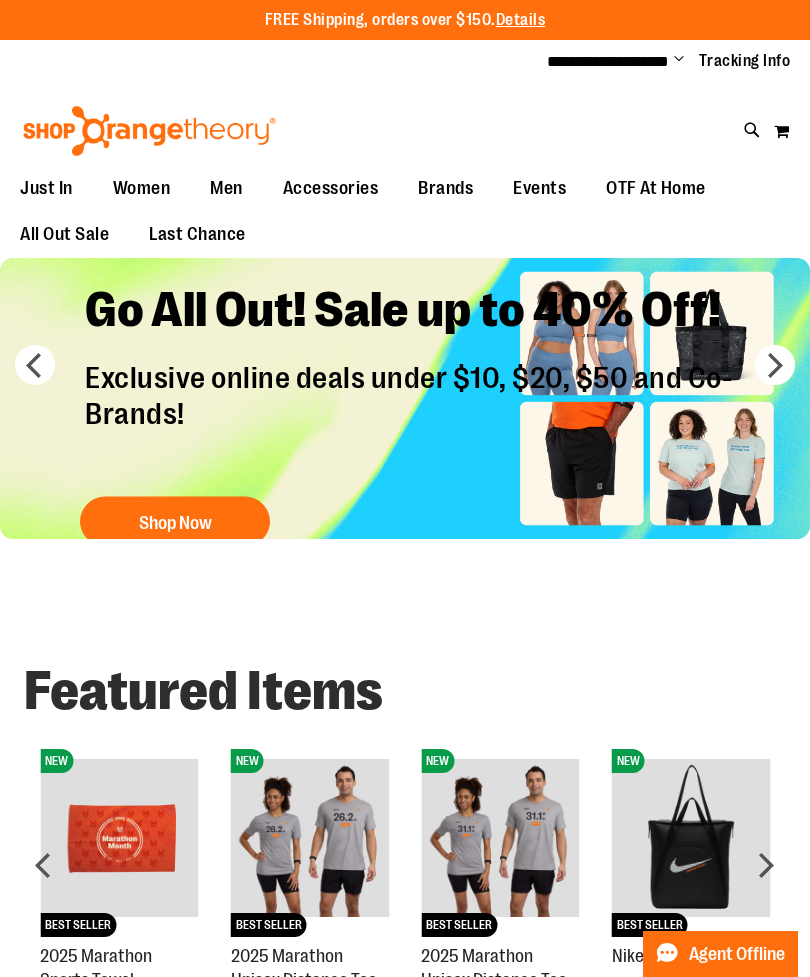 click on "Shop Now" at bounding box center (175, 522) 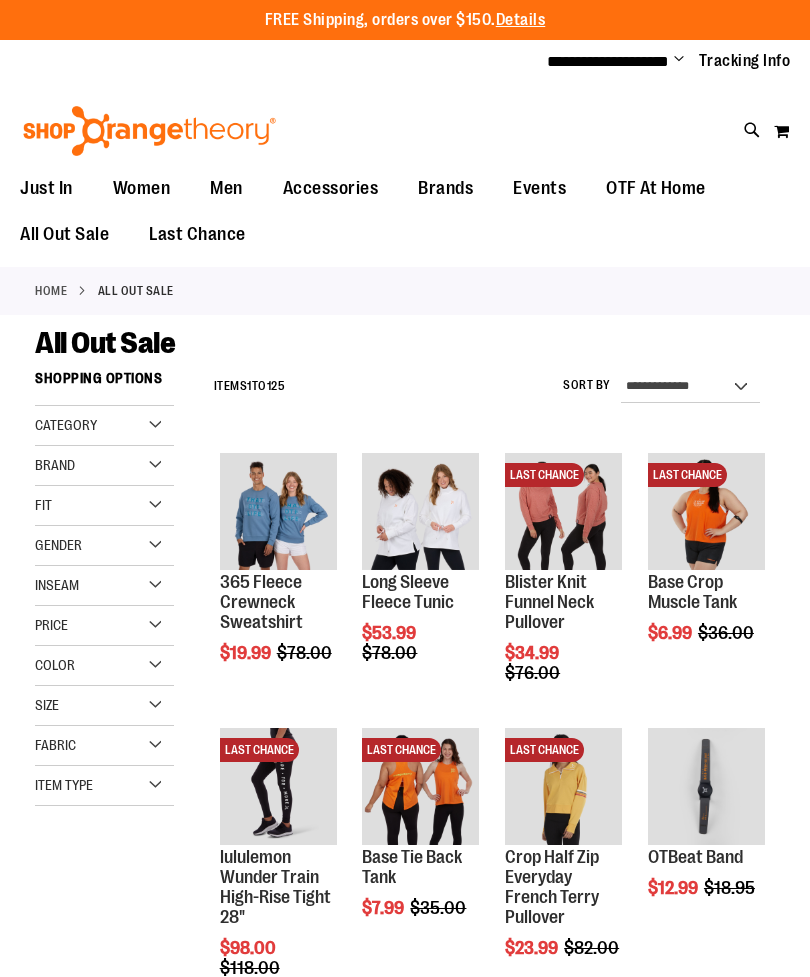 scroll, scrollTop: 0, scrollLeft: 0, axis: both 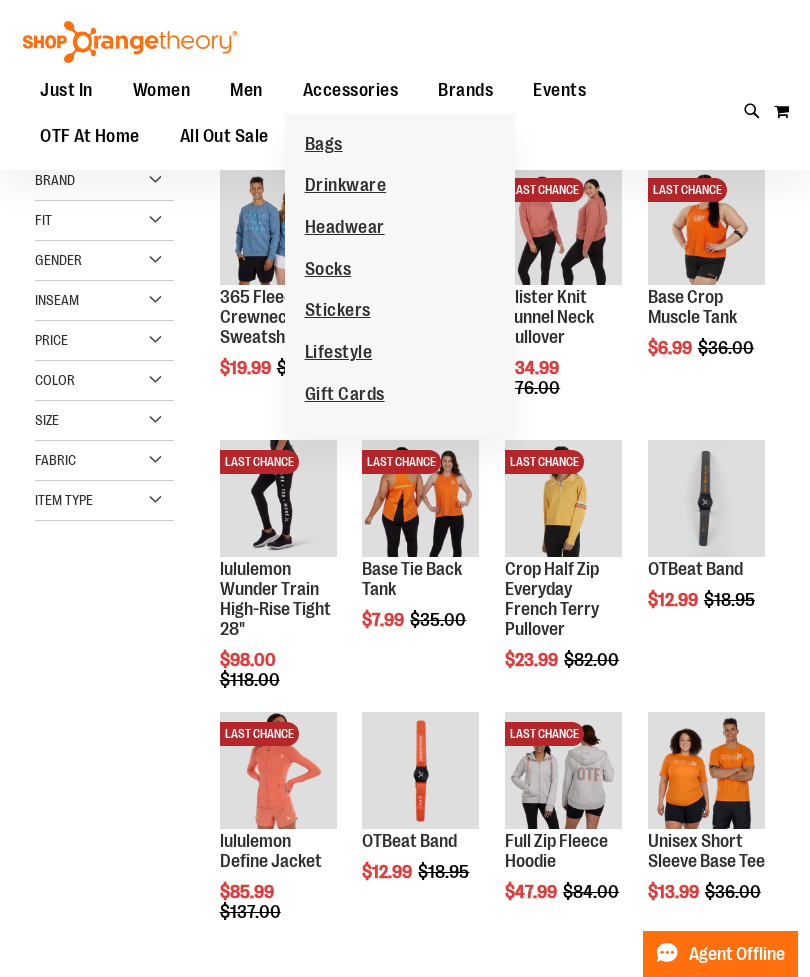 click on "Bags" at bounding box center [324, 146] 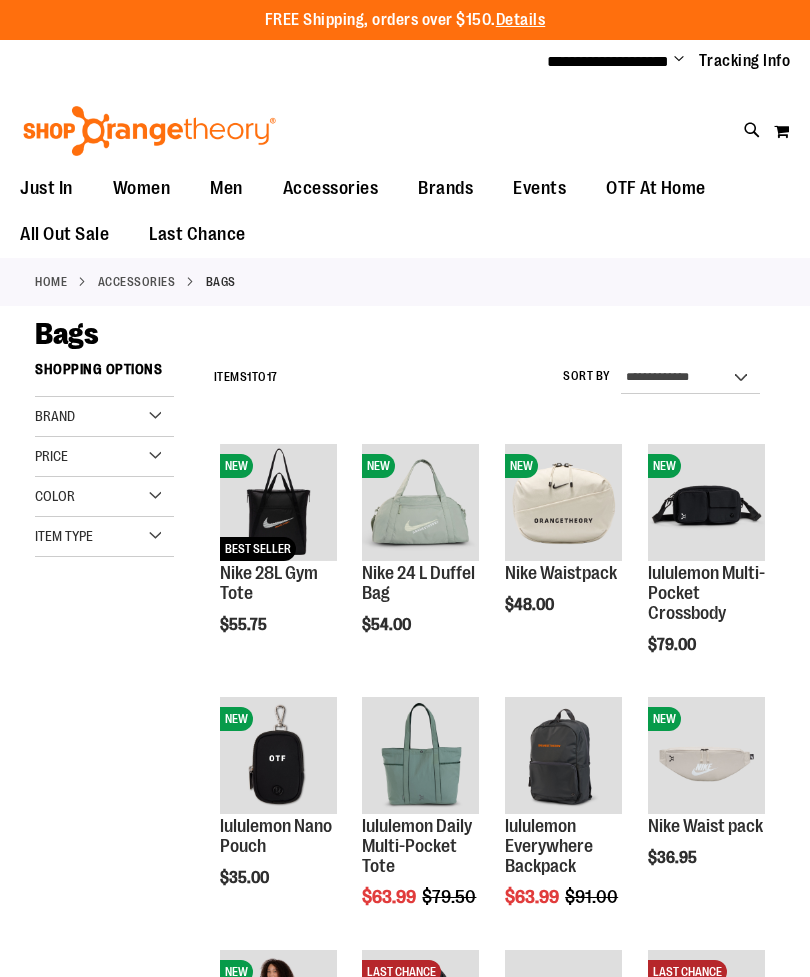 scroll, scrollTop: 0, scrollLeft: 0, axis: both 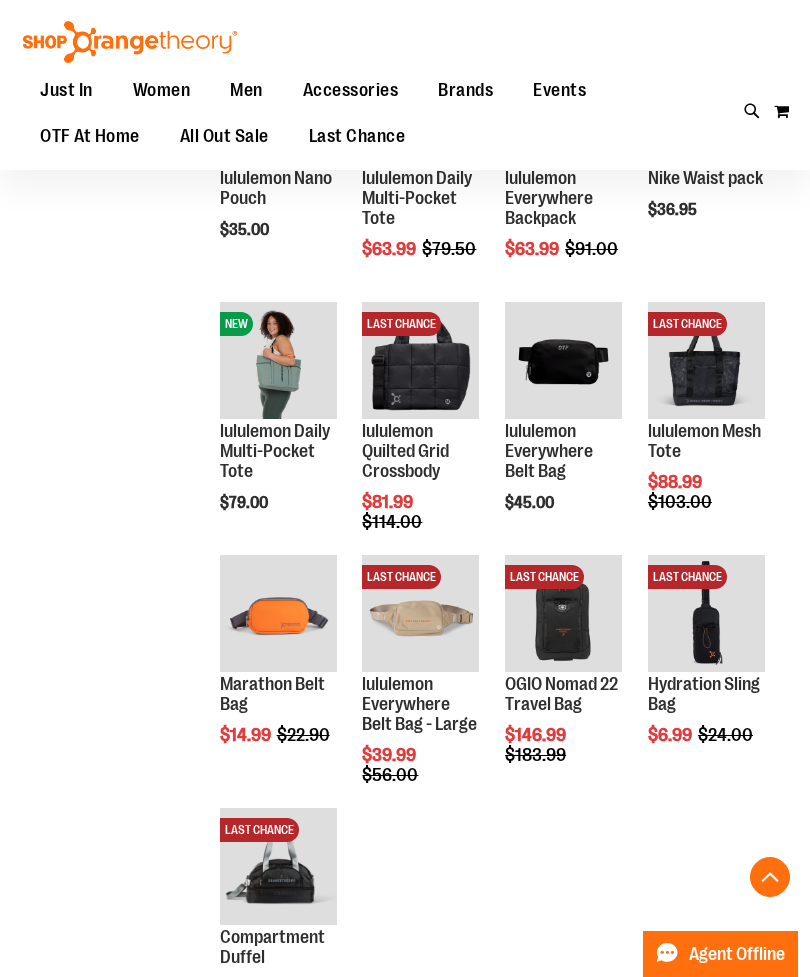 click on "Add to Cart" at bounding box center (506, 577) 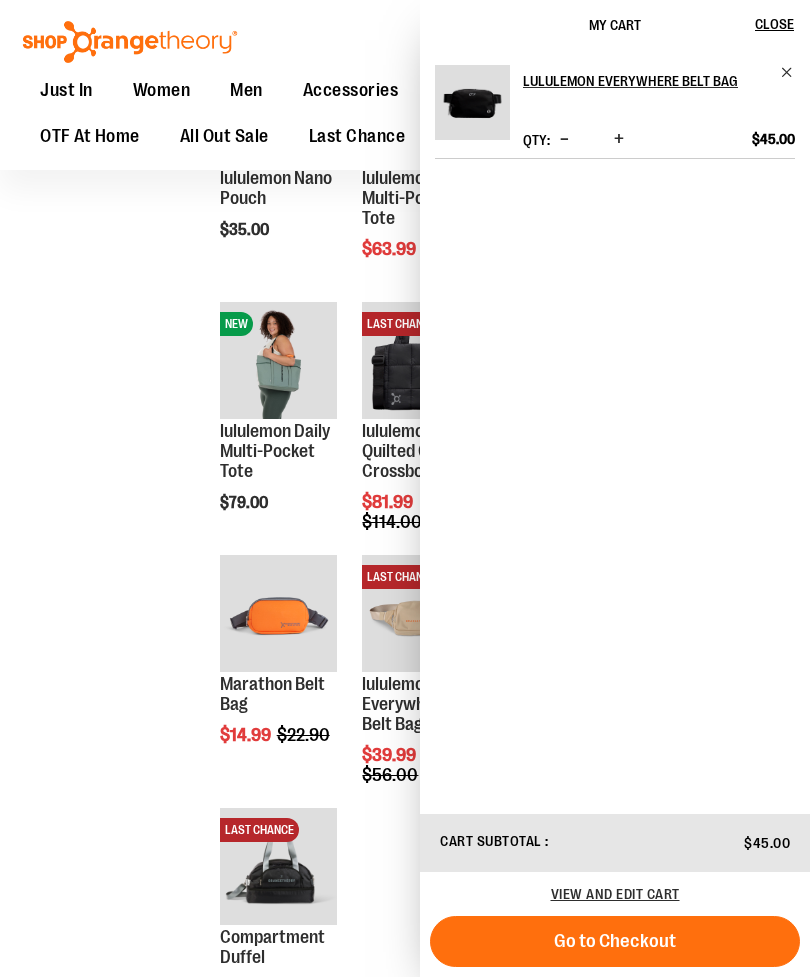 click on "**********" at bounding box center [405, 437] 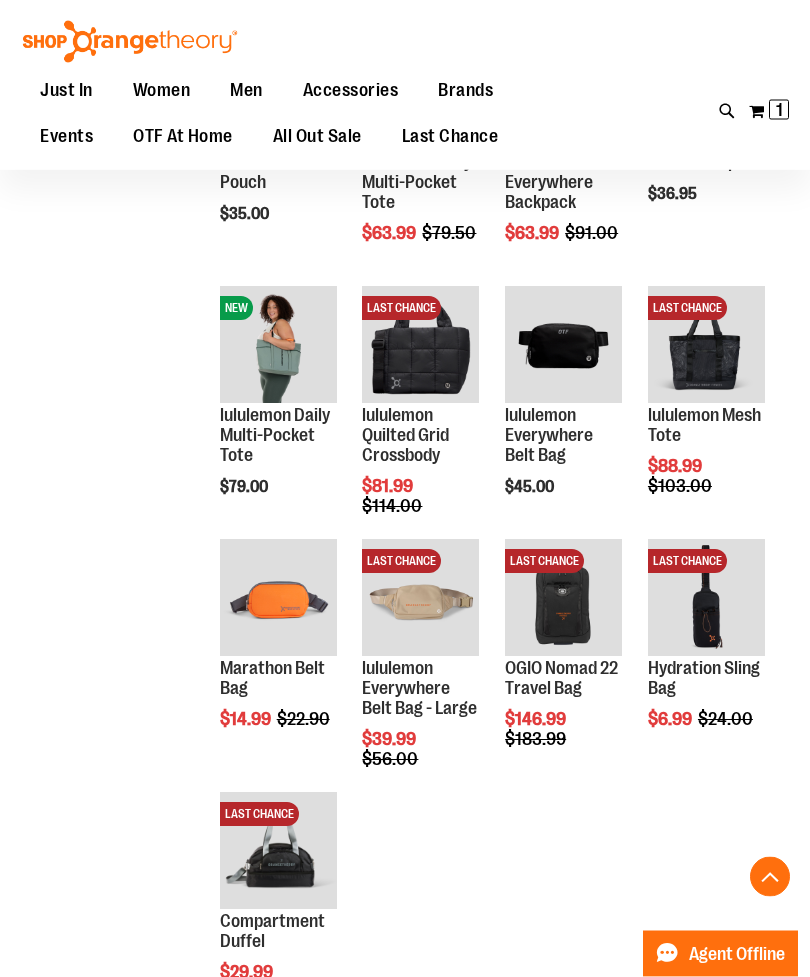 scroll, scrollTop: 662, scrollLeft: 0, axis: vertical 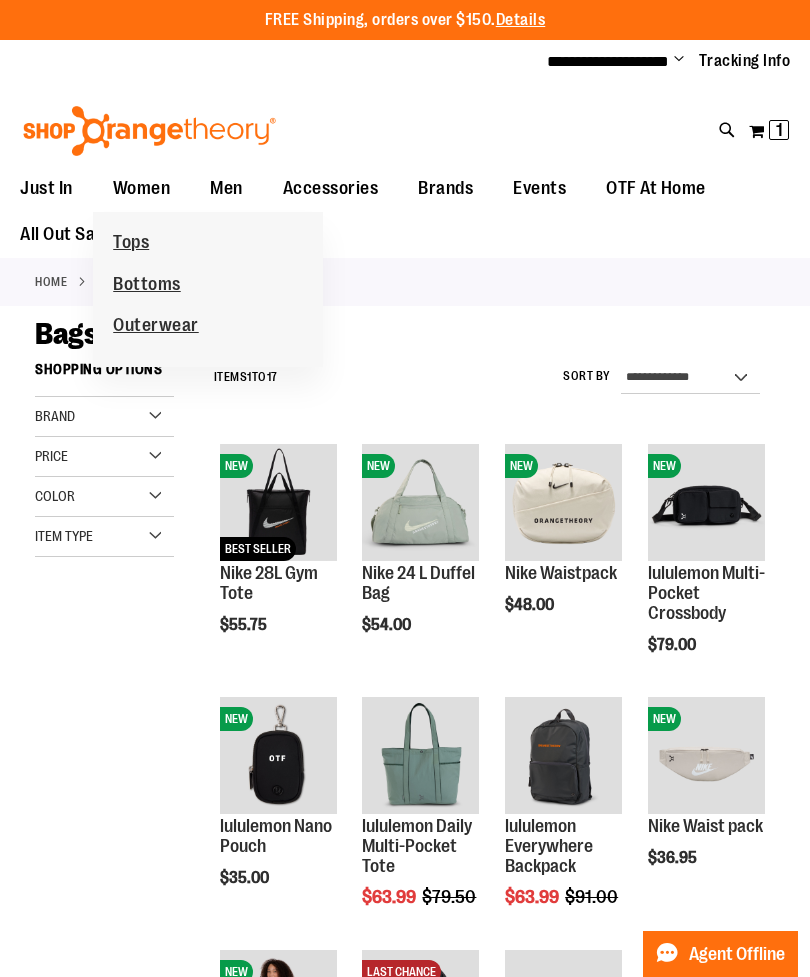 click on "Bottoms" at bounding box center [147, 286] 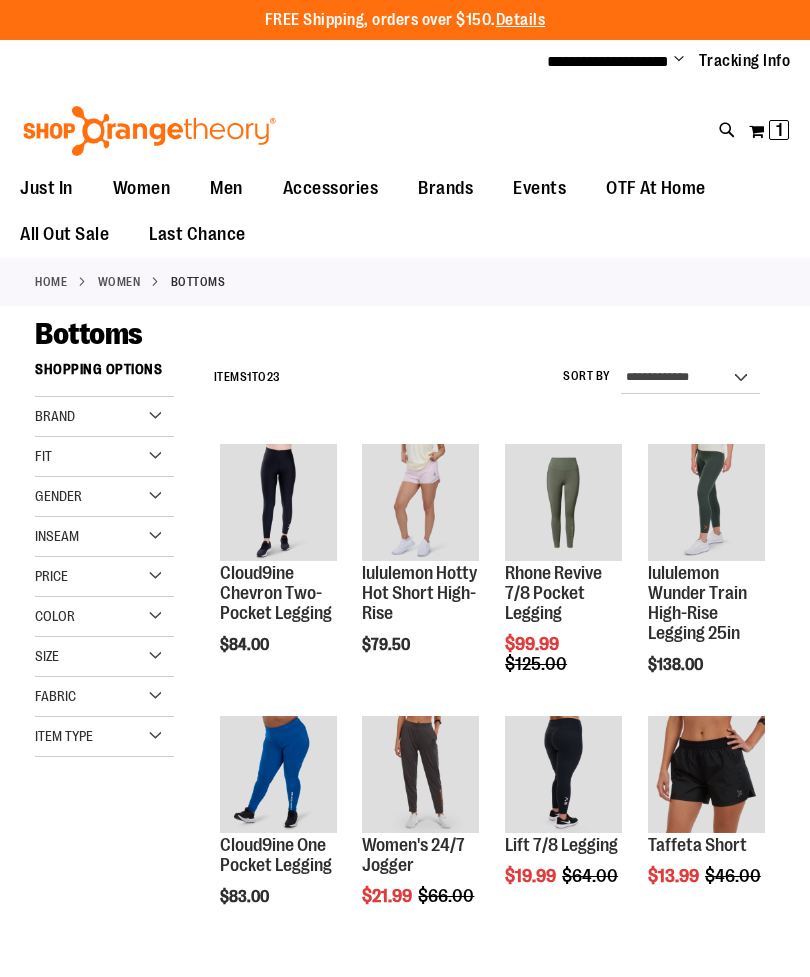 scroll, scrollTop: 0, scrollLeft: 0, axis: both 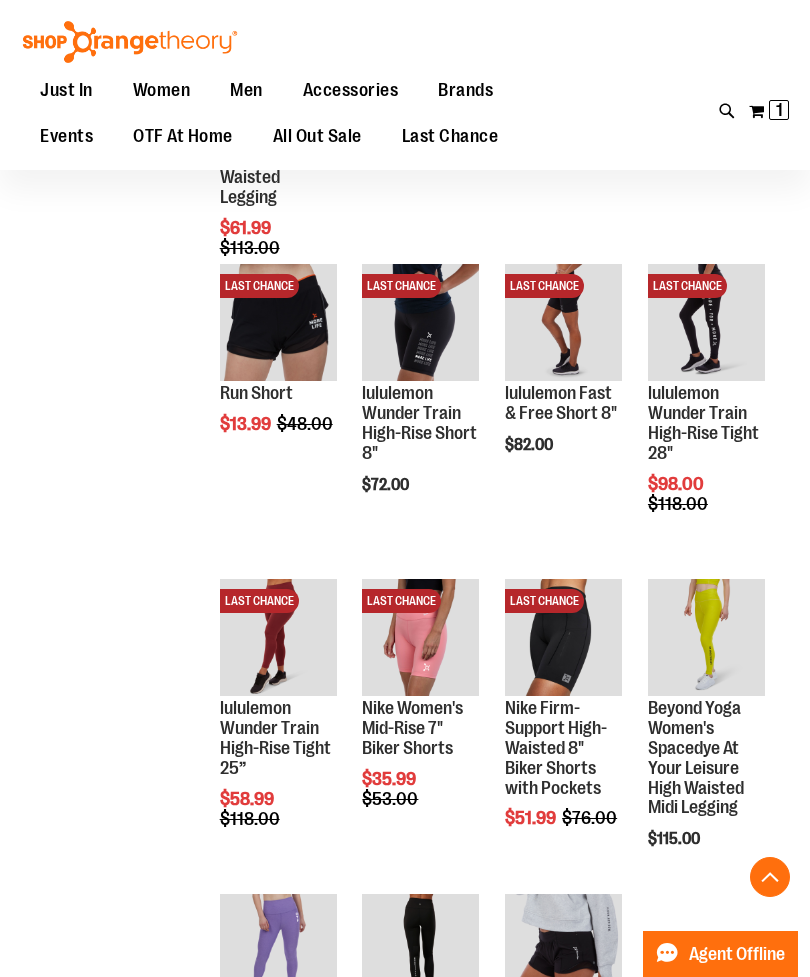 click at bounding box center [420, 637] 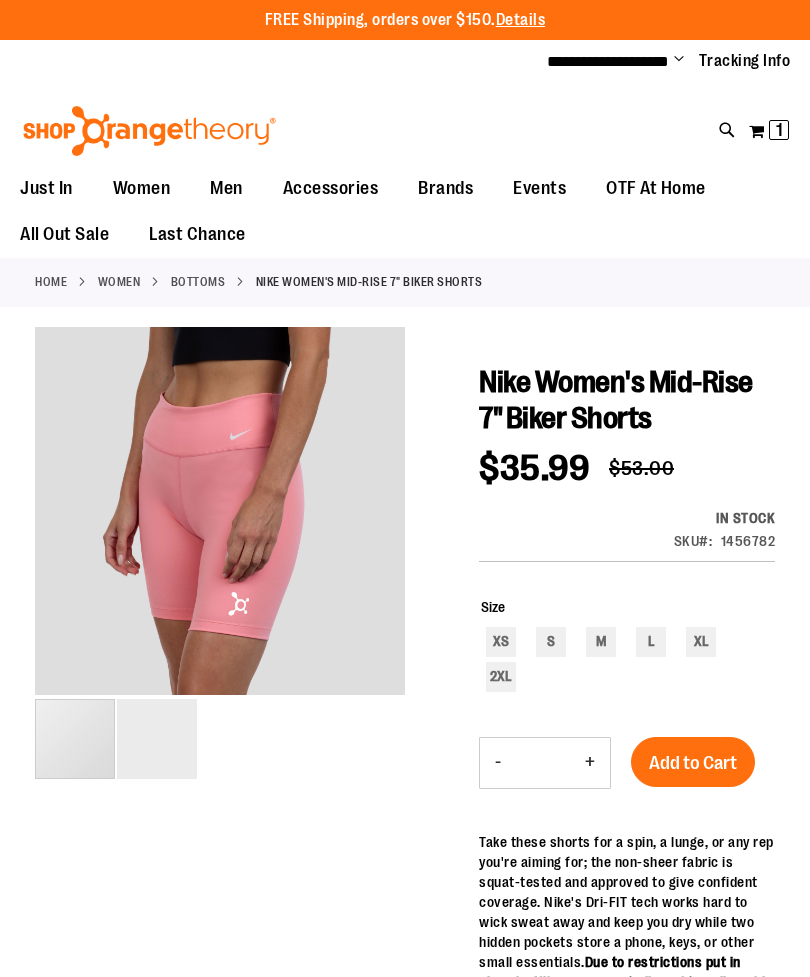 scroll, scrollTop: 0, scrollLeft: 0, axis: both 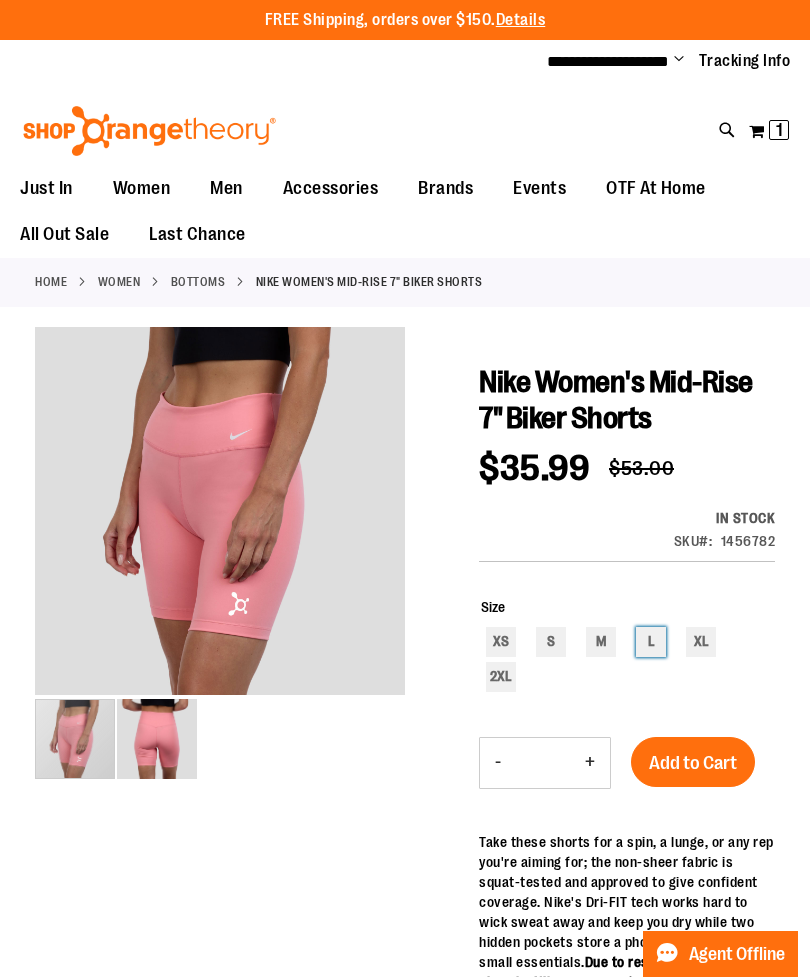 click on "L" at bounding box center (651, 642) 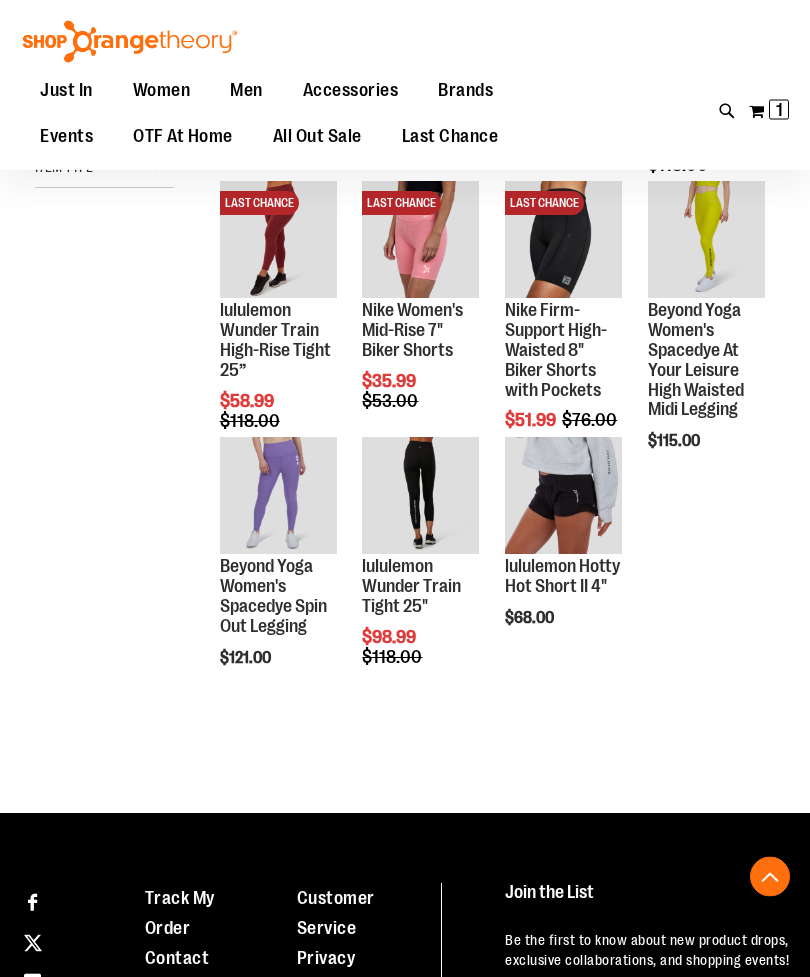 scroll, scrollTop: 567, scrollLeft: 0, axis: vertical 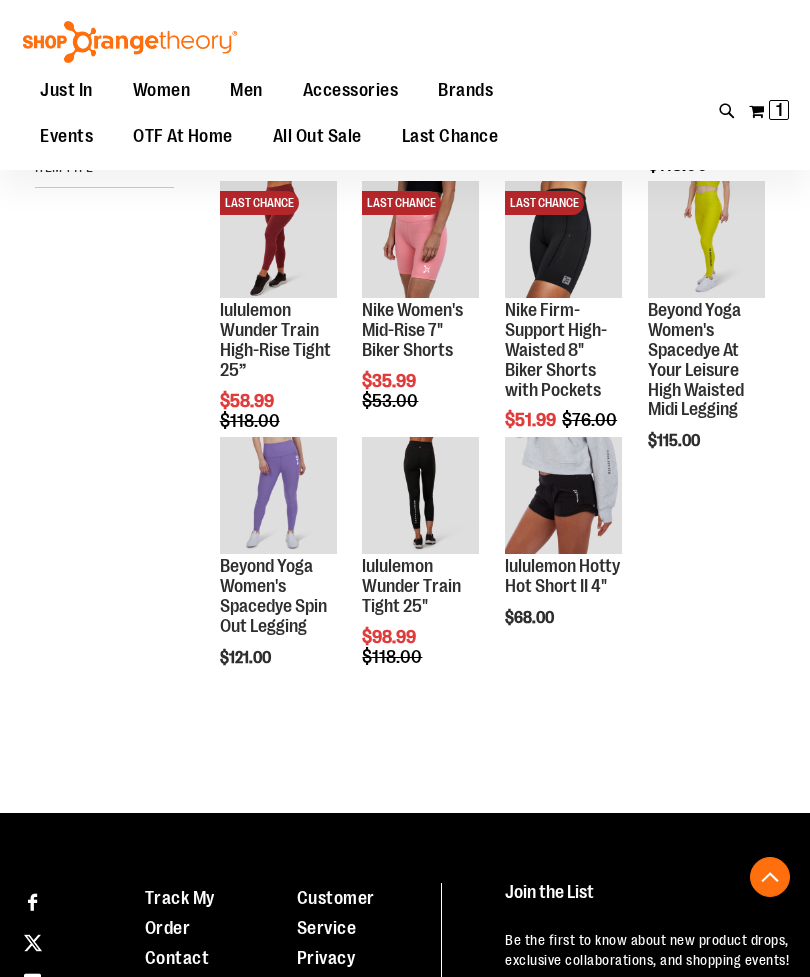 click at bounding box center [420, 495] 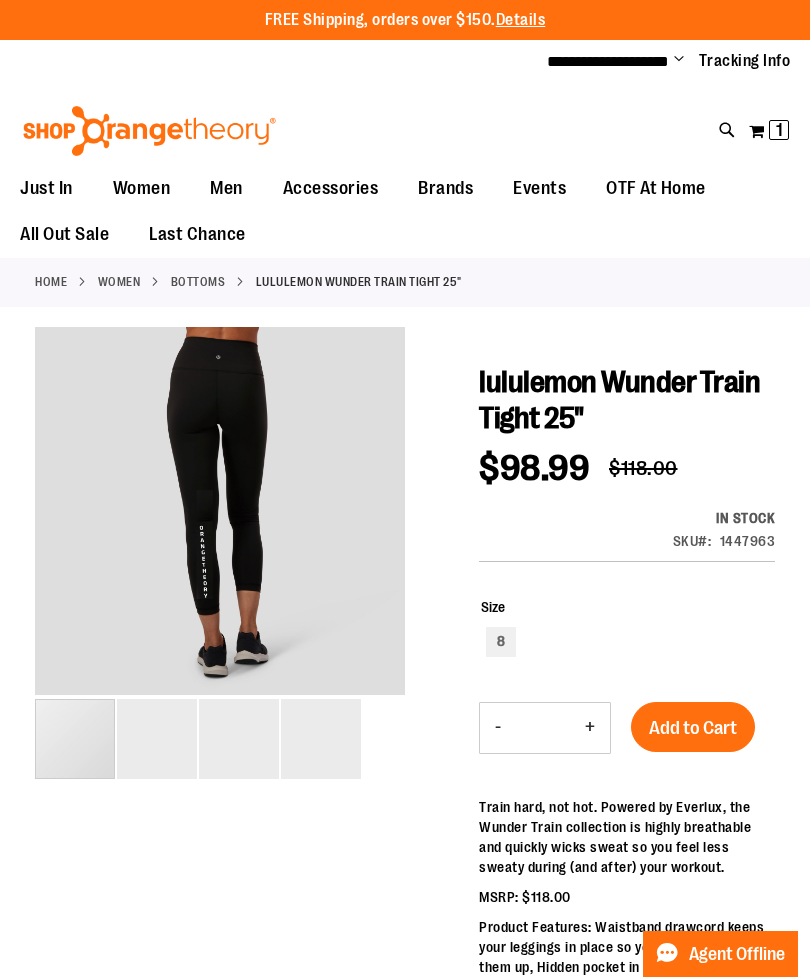 scroll, scrollTop: 0, scrollLeft: 0, axis: both 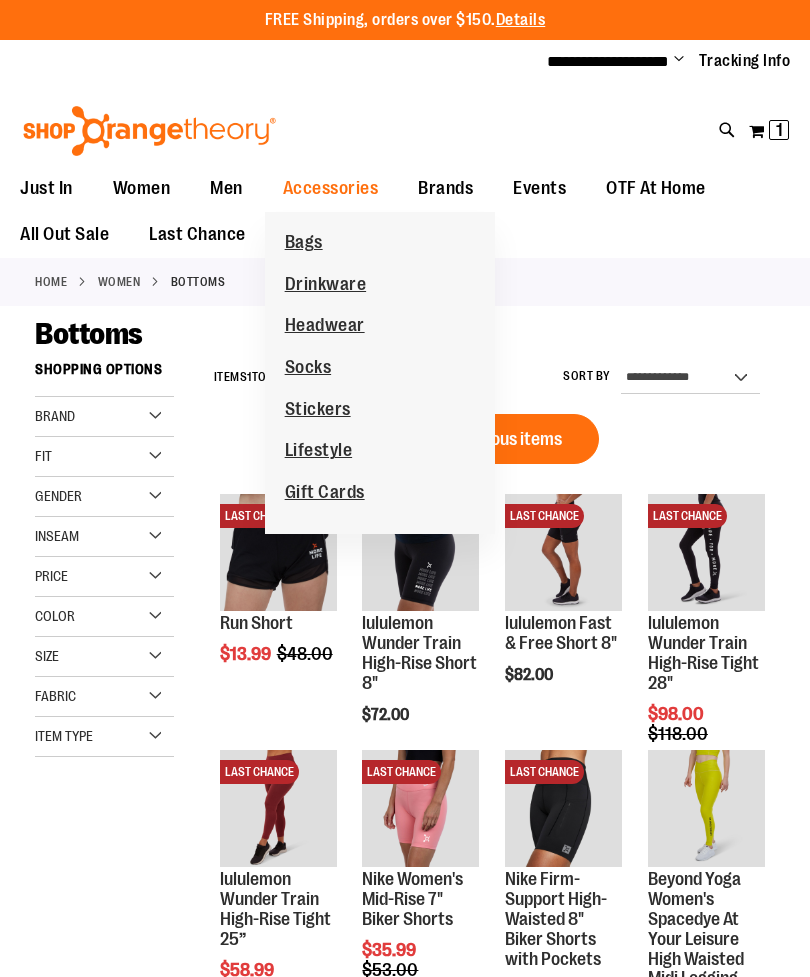 click on "Stickers" at bounding box center [318, 411] 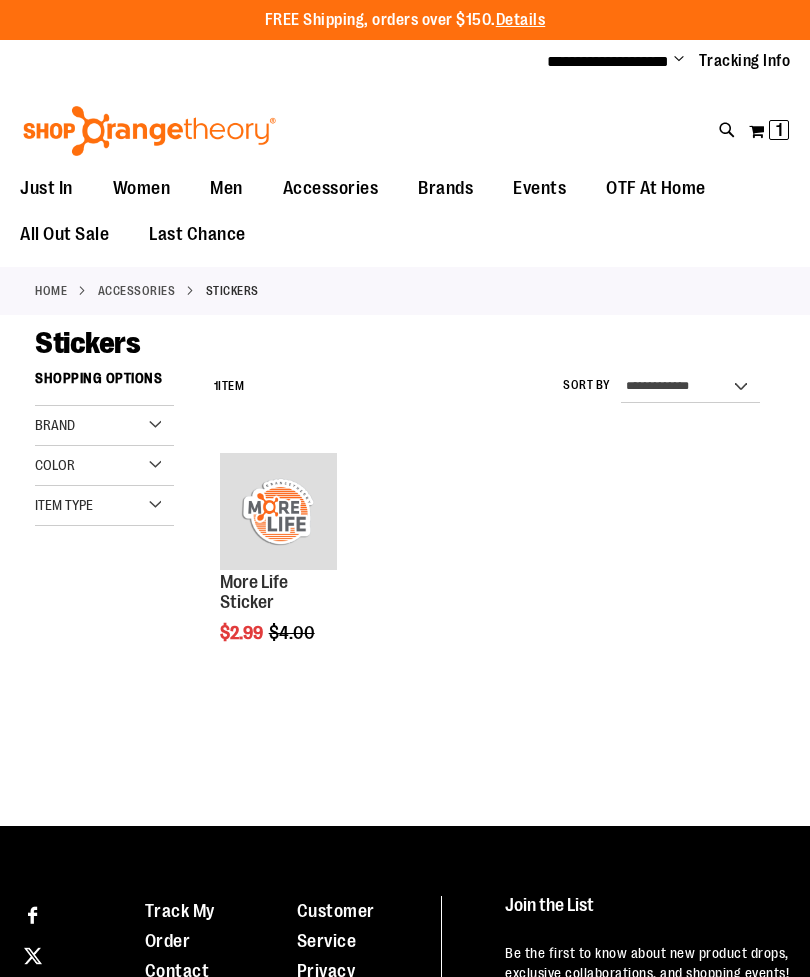 scroll, scrollTop: 0, scrollLeft: 0, axis: both 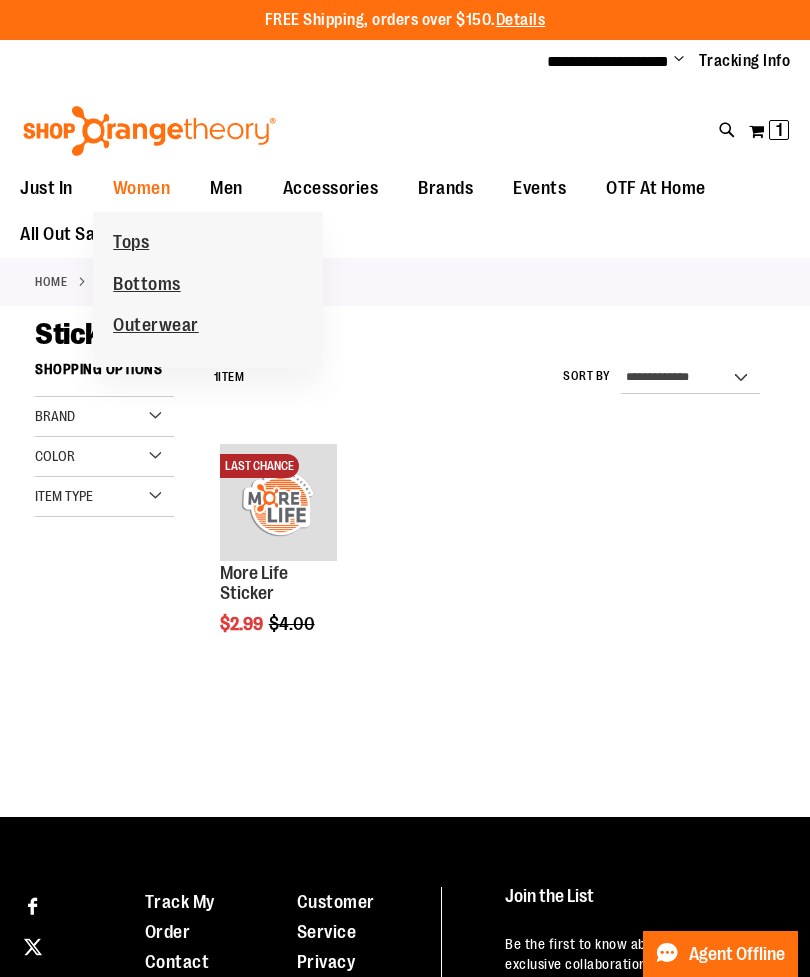 click on "Outerwear" at bounding box center (156, 327) 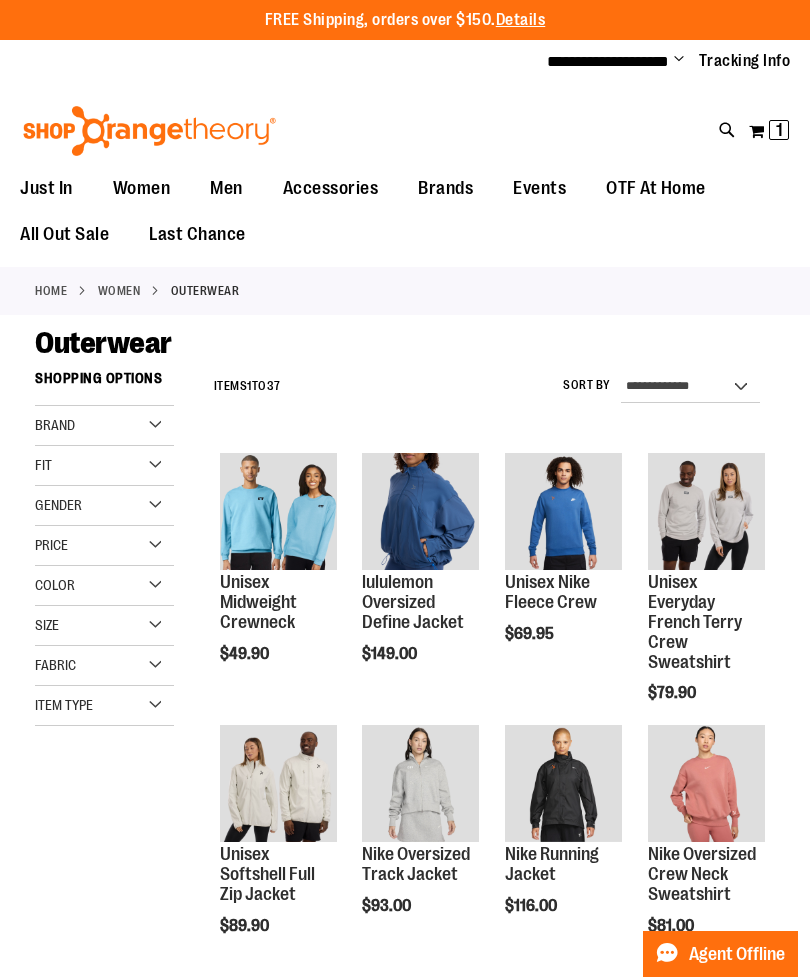 scroll, scrollTop: 0, scrollLeft: 0, axis: both 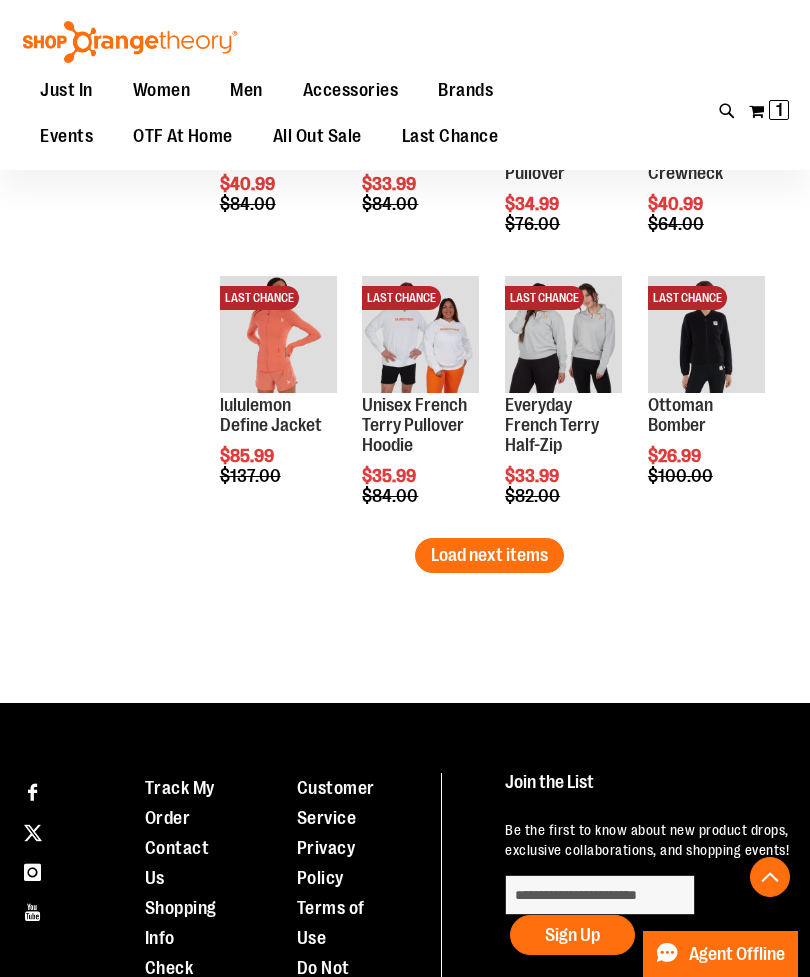 click on "Load next items" at bounding box center (489, 555) 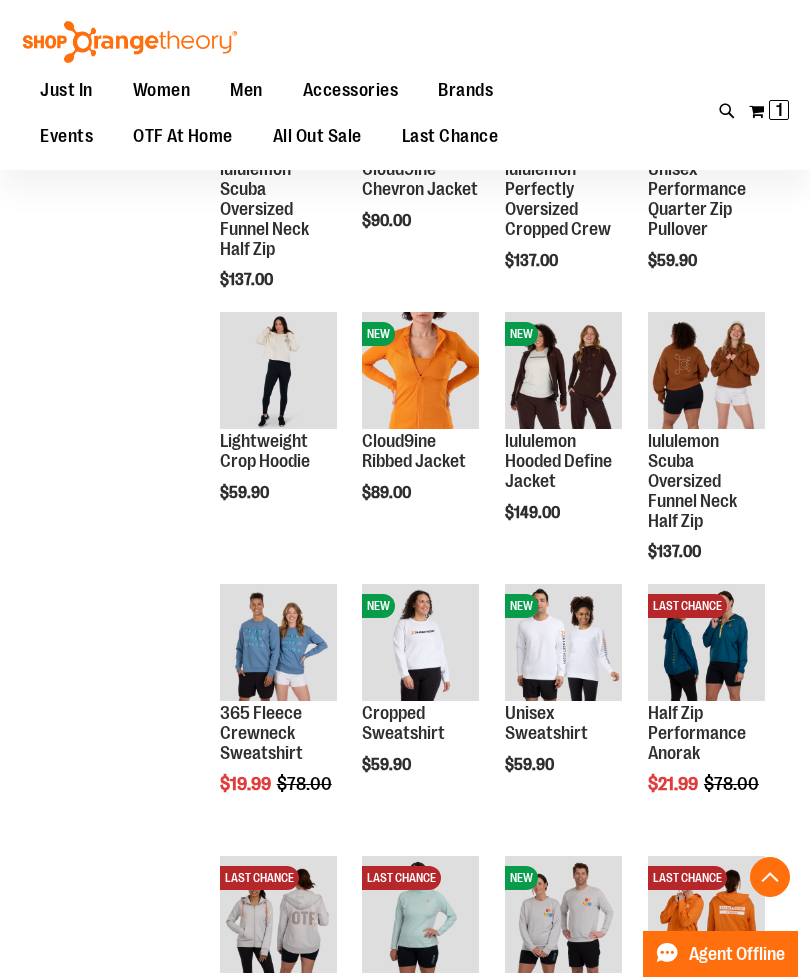scroll, scrollTop: 944, scrollLeft: 0, axis: vertical 